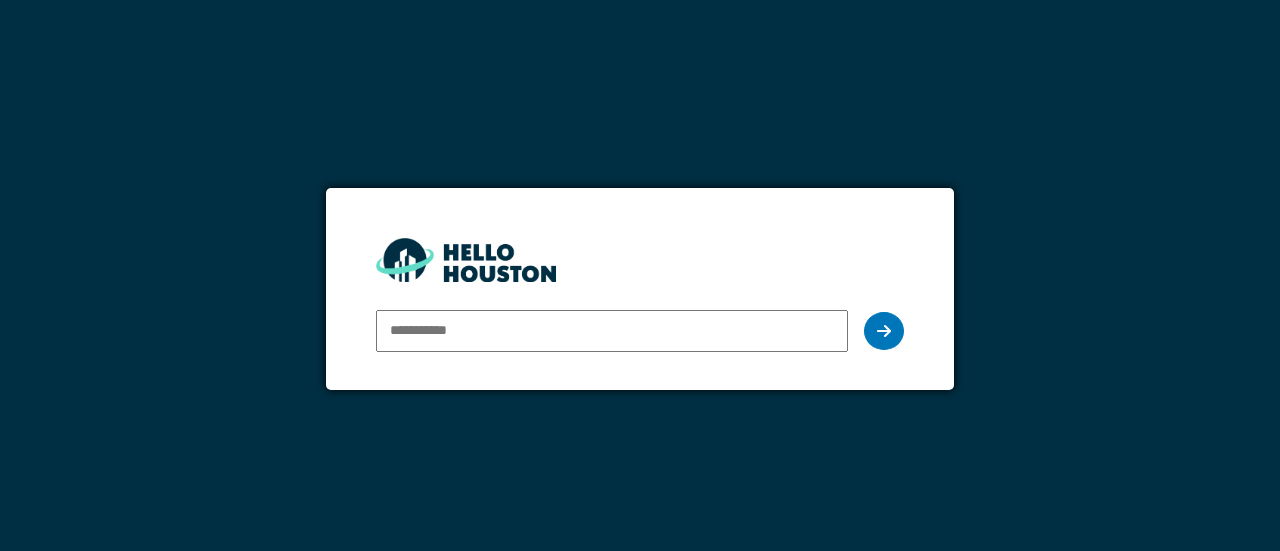 scroll, scrollTop: 0, scrollLeft: 0, axis: both 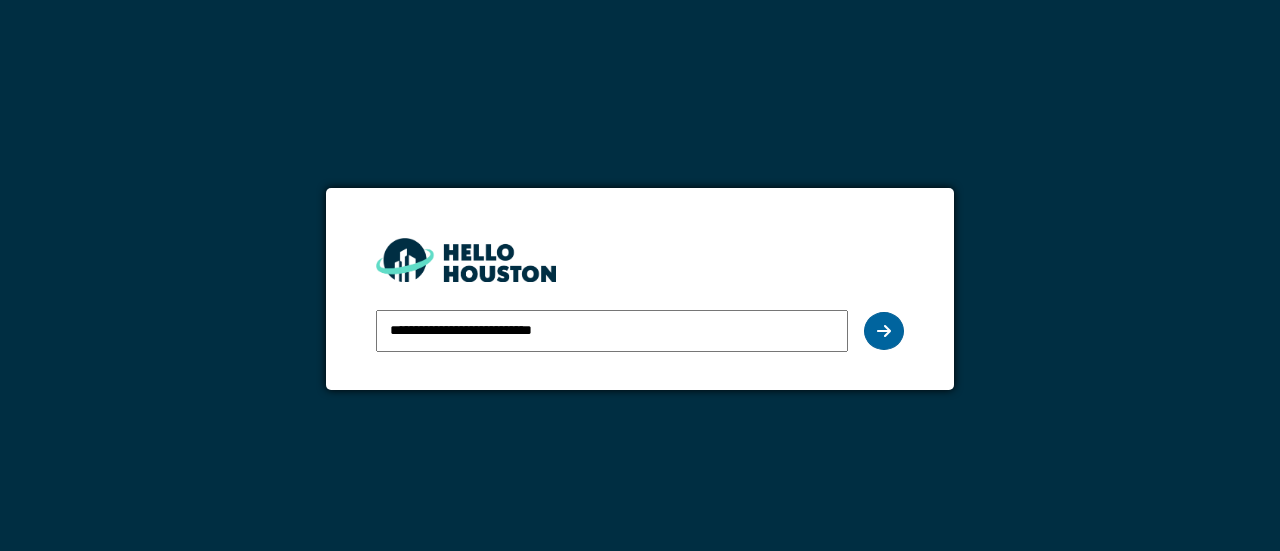 click at bounding box center (884, 331) 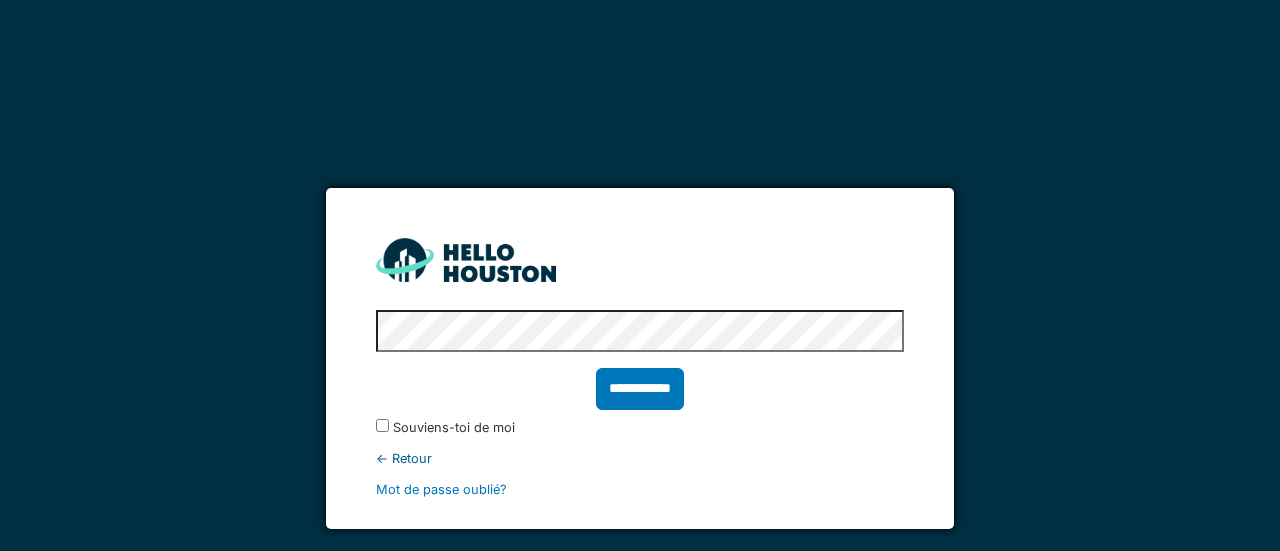 click on "**********" at bounding box center (640, 389) 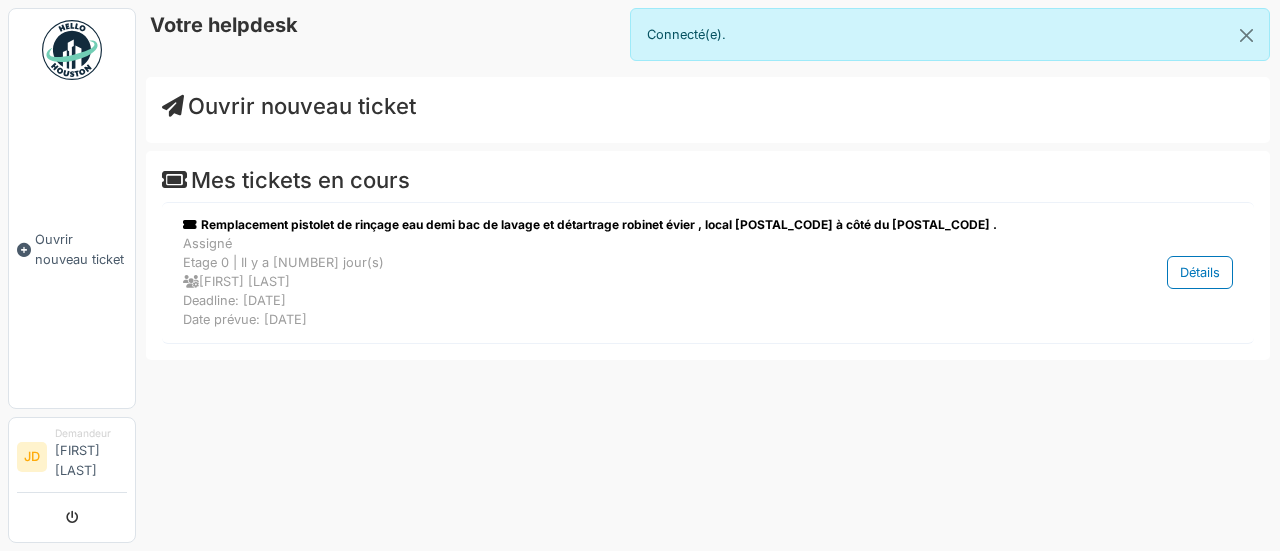scroll, scrollTop: 0, scrollLeft: 0, axis: both 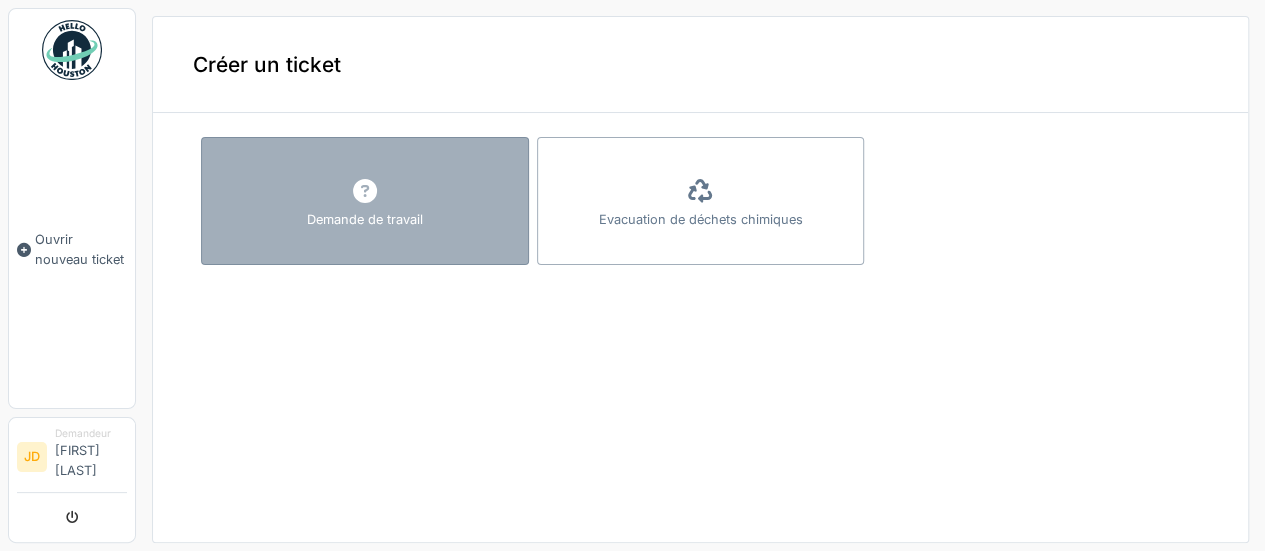 click on "Demande de travail" at bounding box center [365, 219] 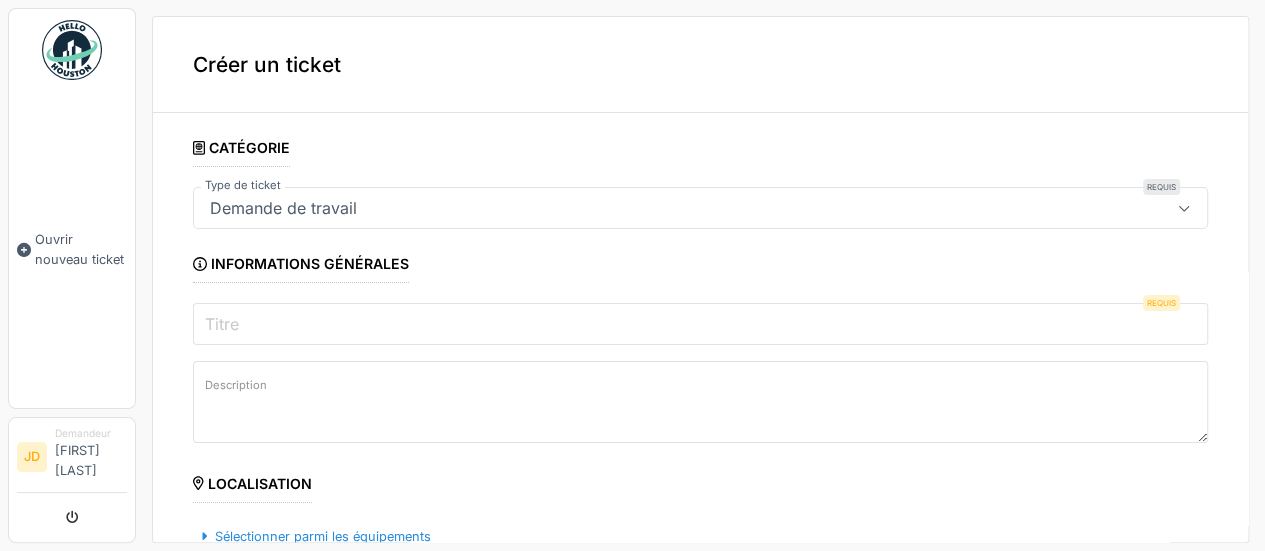 click on "Demande de travail" at bounding box center [283, 208] 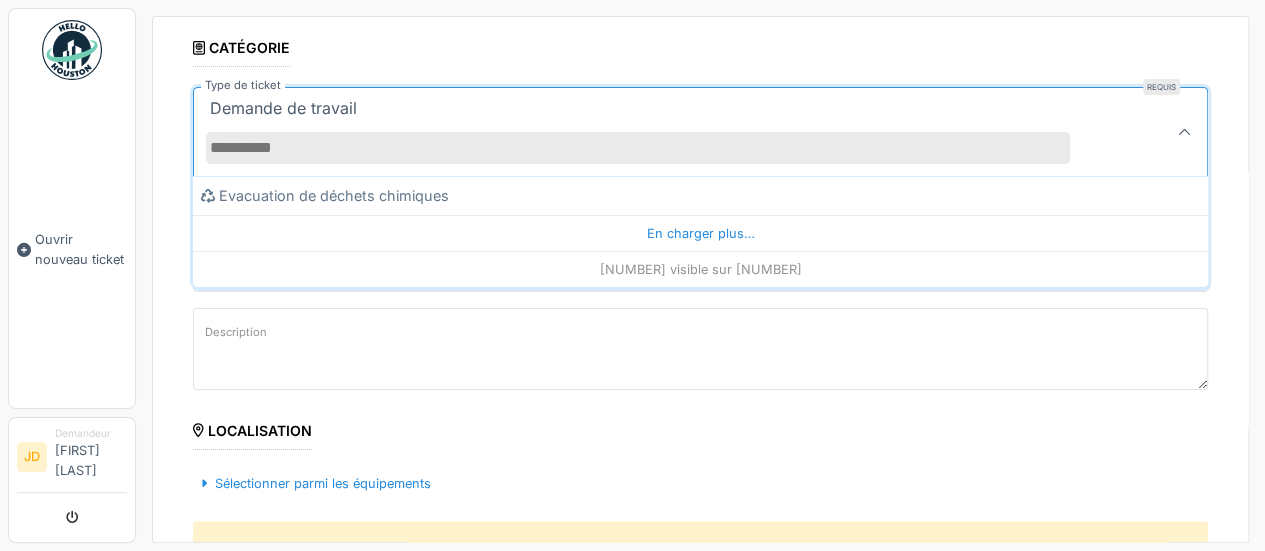 scroll, scrollTop: 0, scrollLeft: 0, axis: both 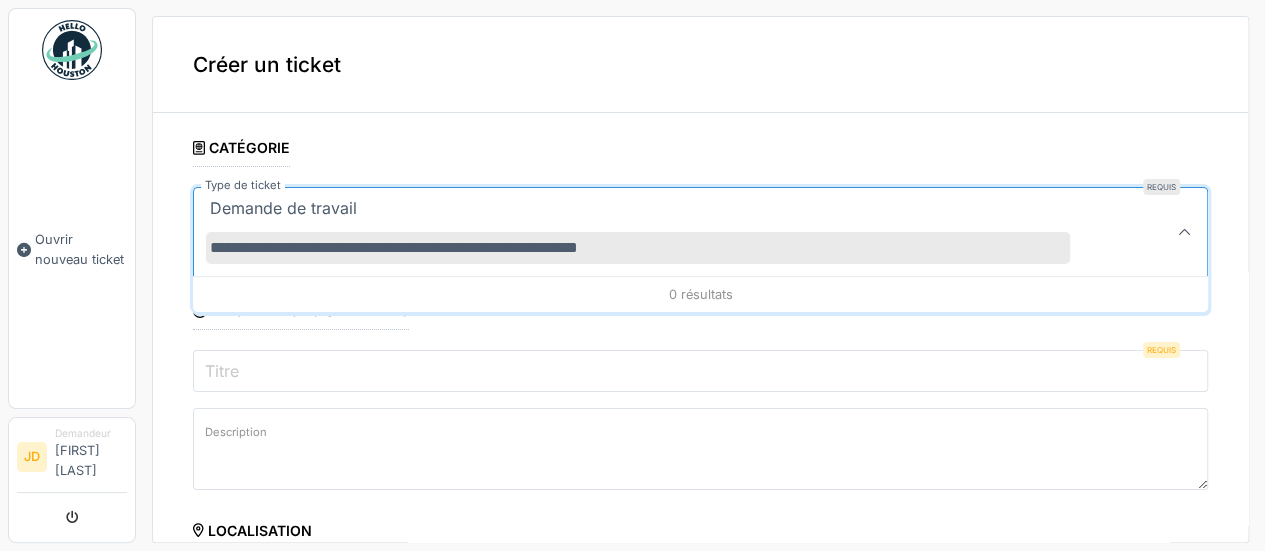 click on "**********" at bounding box center (638, 248) 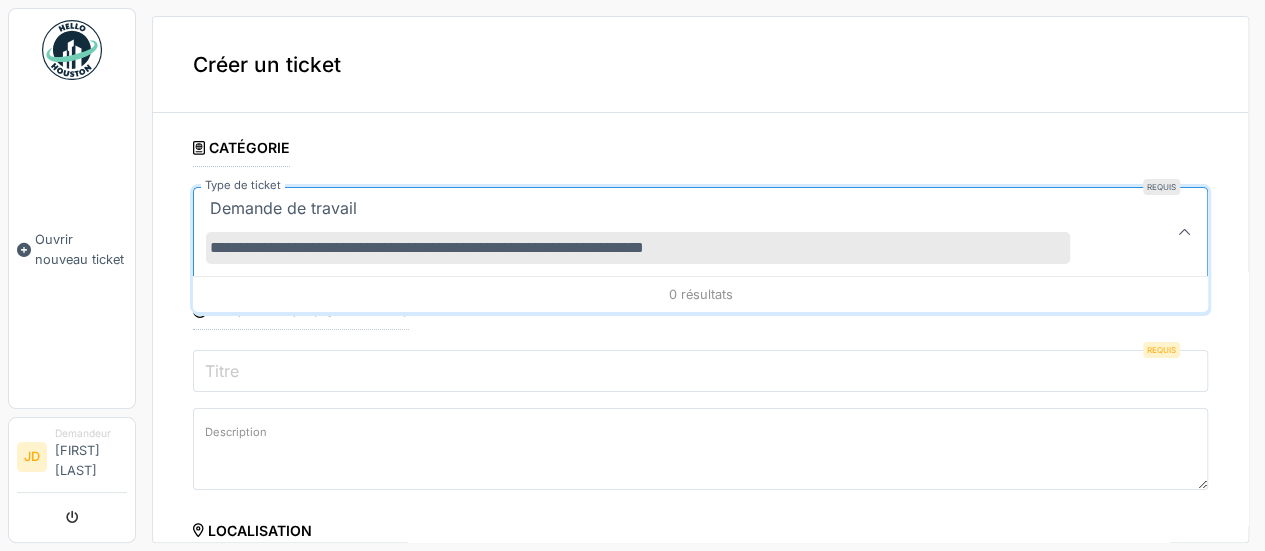 click on "**********" at bounding box center (638, 248) 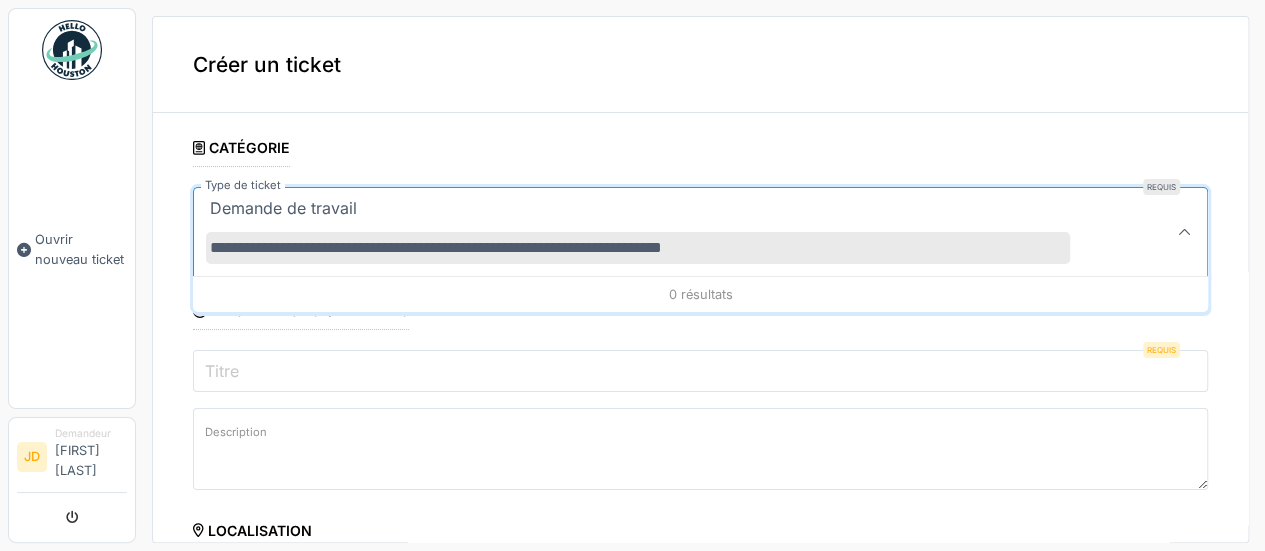 click on "**********" at bounding box center (638, 248) 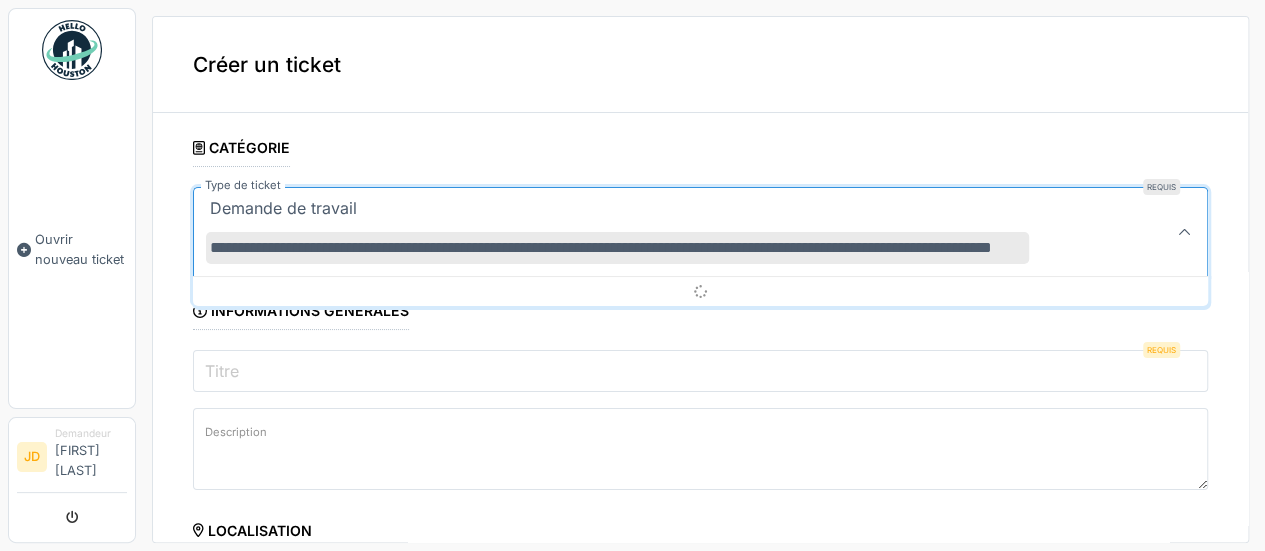 scroll, scrollTop: 0, scrollLeft: 187, axis: horizontal 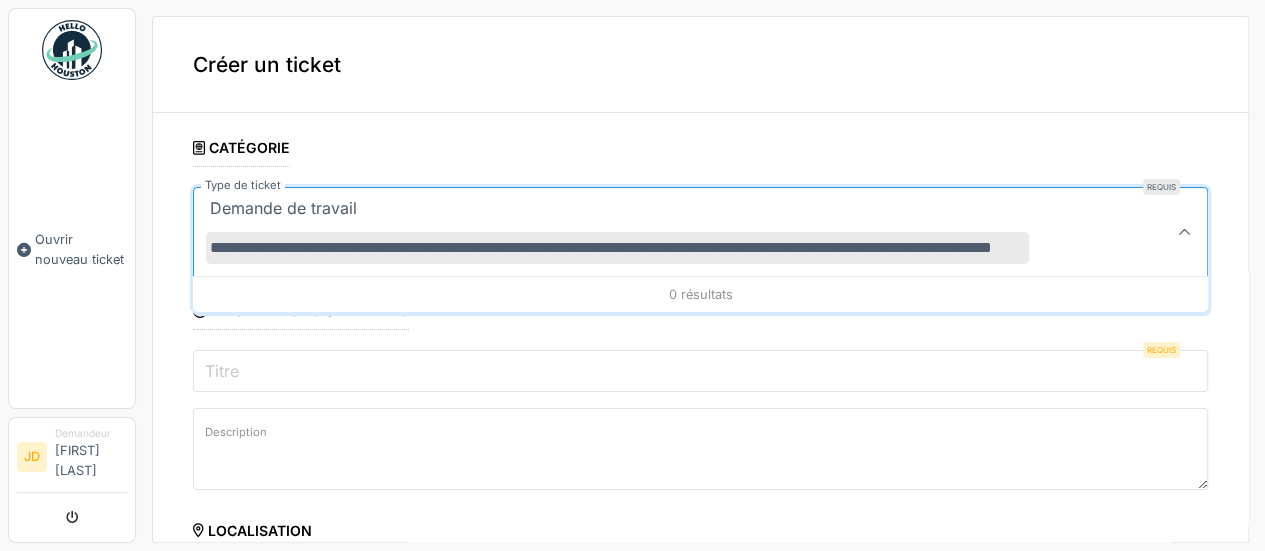 type on "**********" 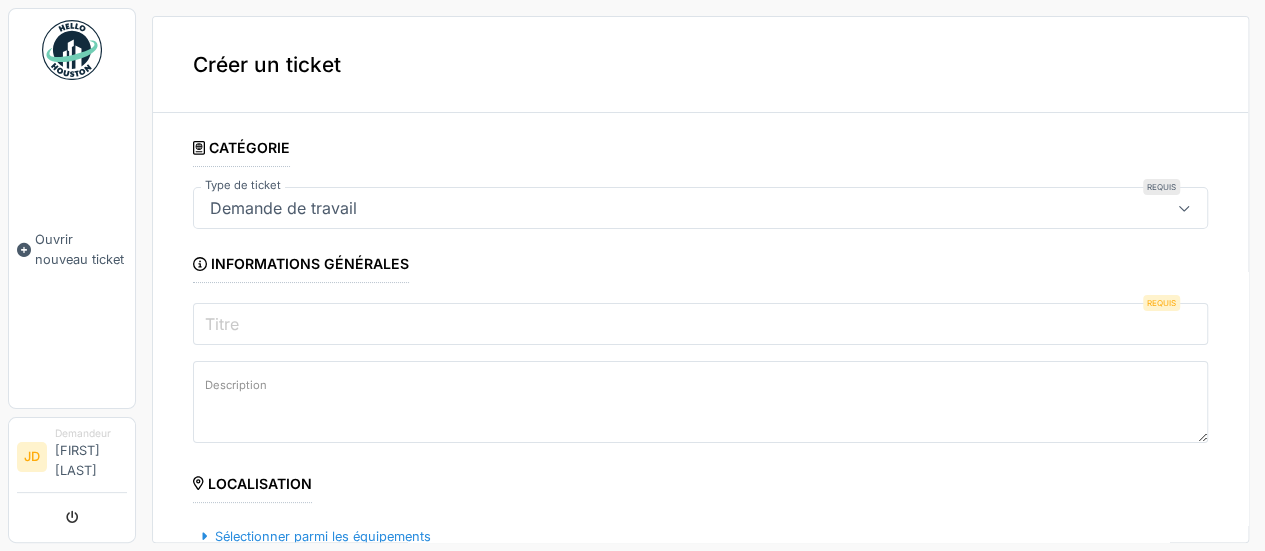 click at bounding box center [1184, 208] 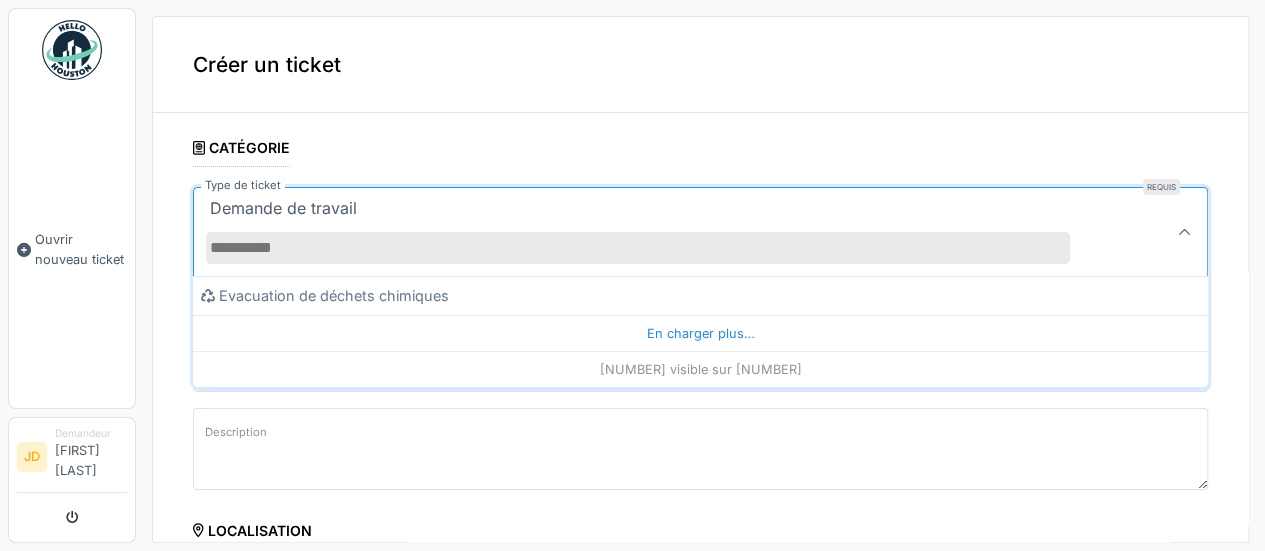 click at bounding box center [1184, 232] 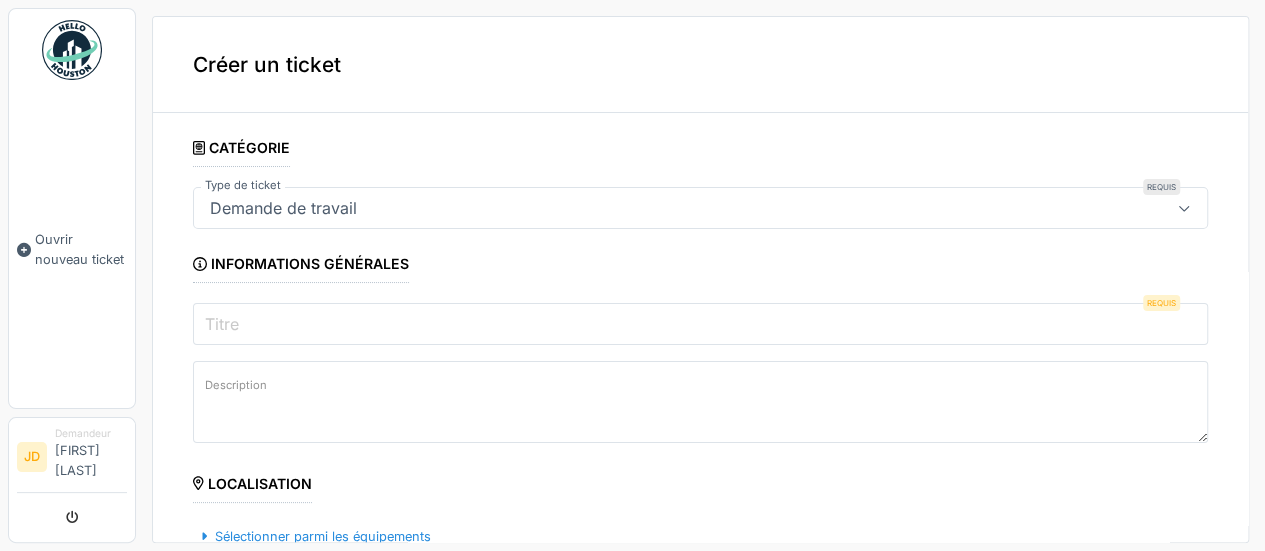 click on "Demande de travail" at bounding box center [650, 208] 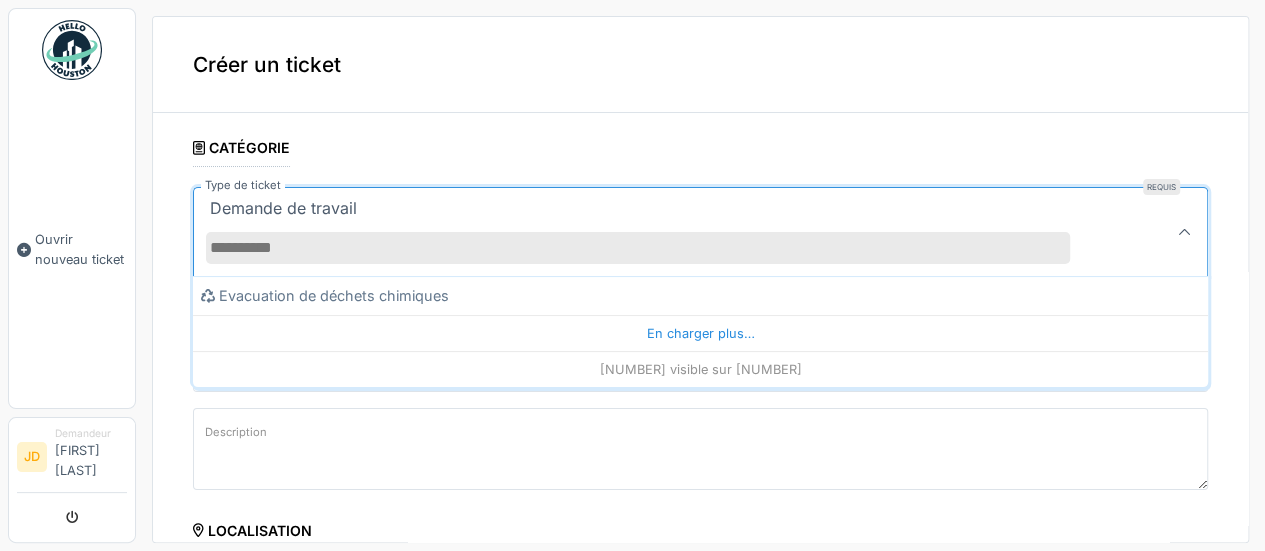 click on "**********" at bounding box center (700, 782) 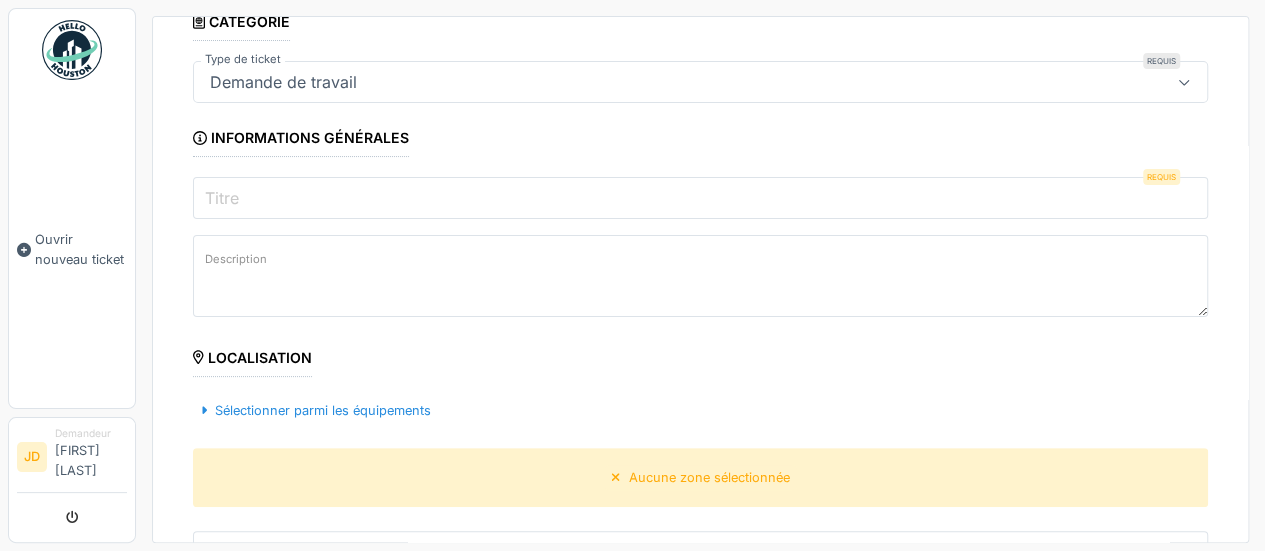 scroll, scrollTop: 100, scrollLeft: 0, axis: vertical 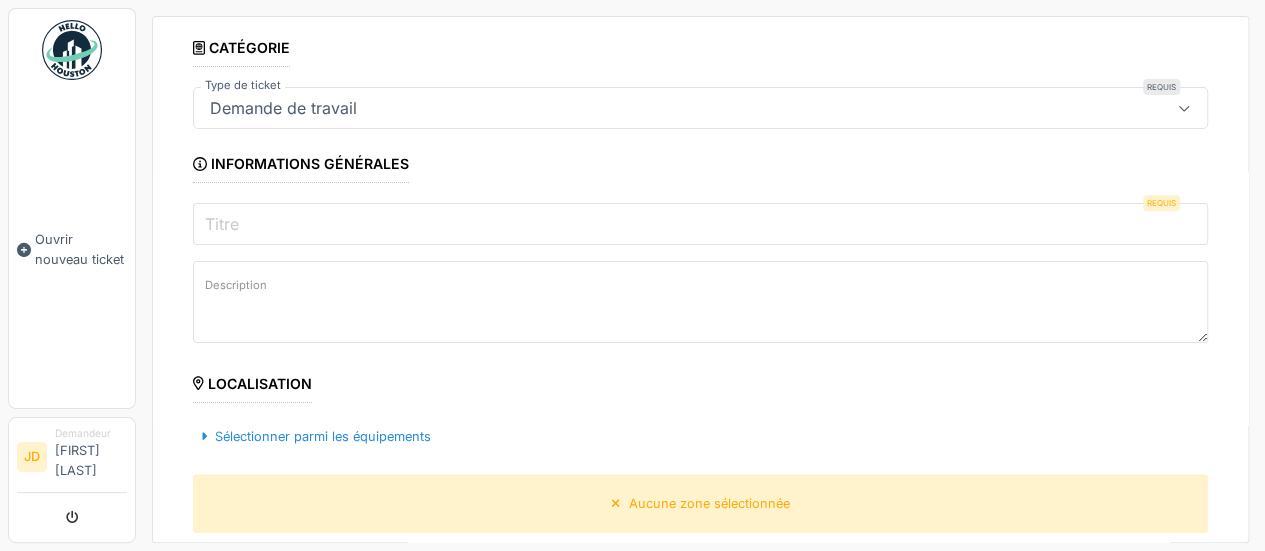 click on "Catégorie" at bounding box center (241, 50) 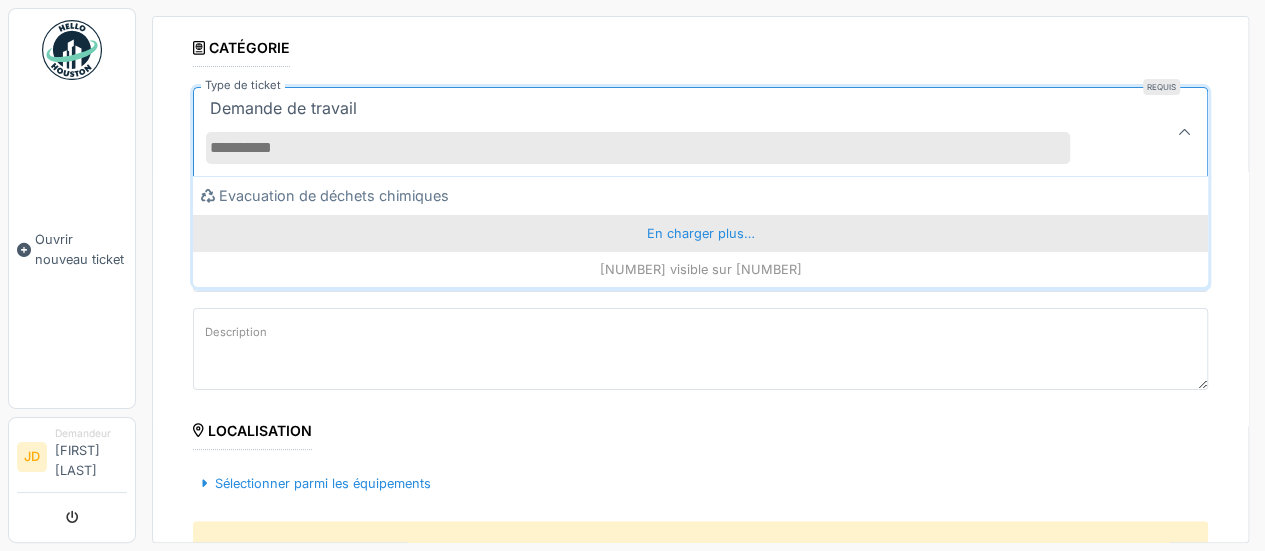 click on "En charger plus…" at bounding box center [700, 233] 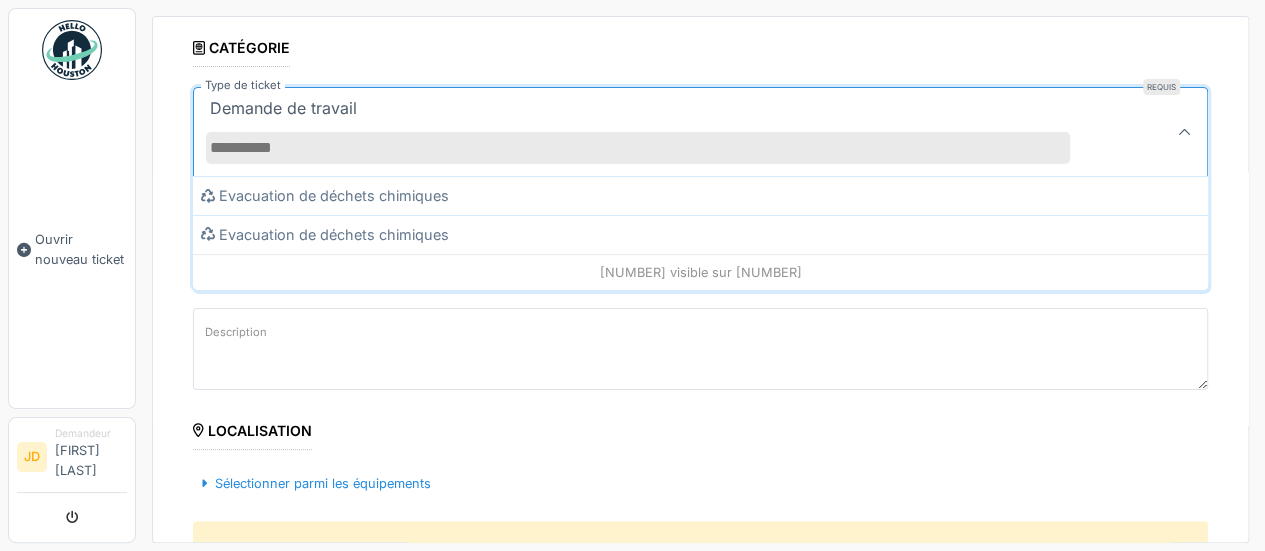 click on "Demande de travail" at bounding box center [650, 132] 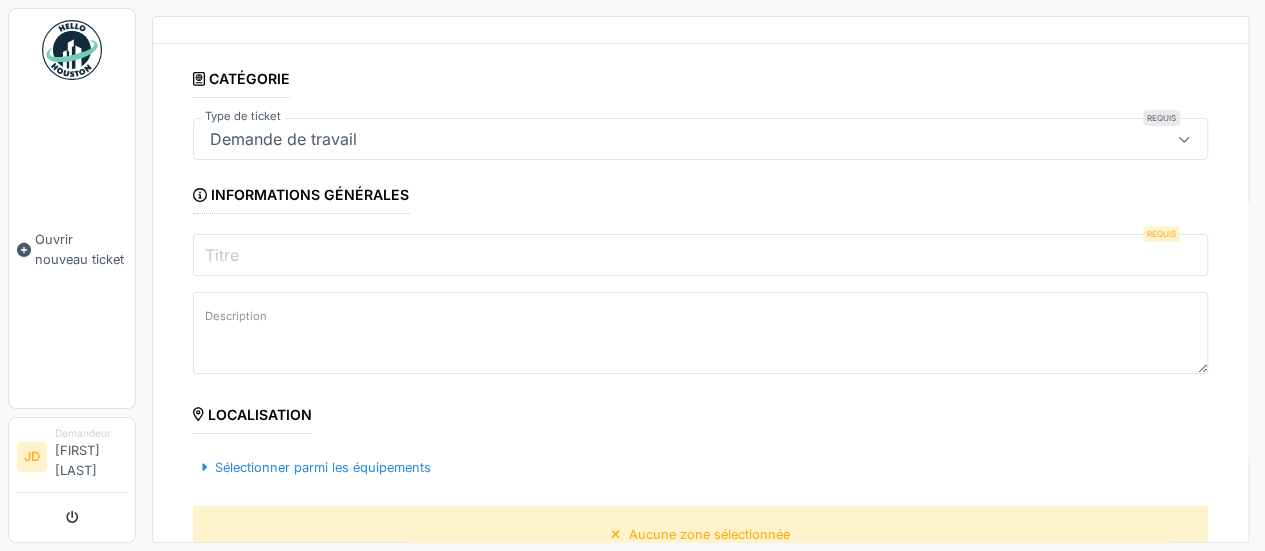 scroll, scrollTop: 100, scrollLeft: 0, axis: vertical 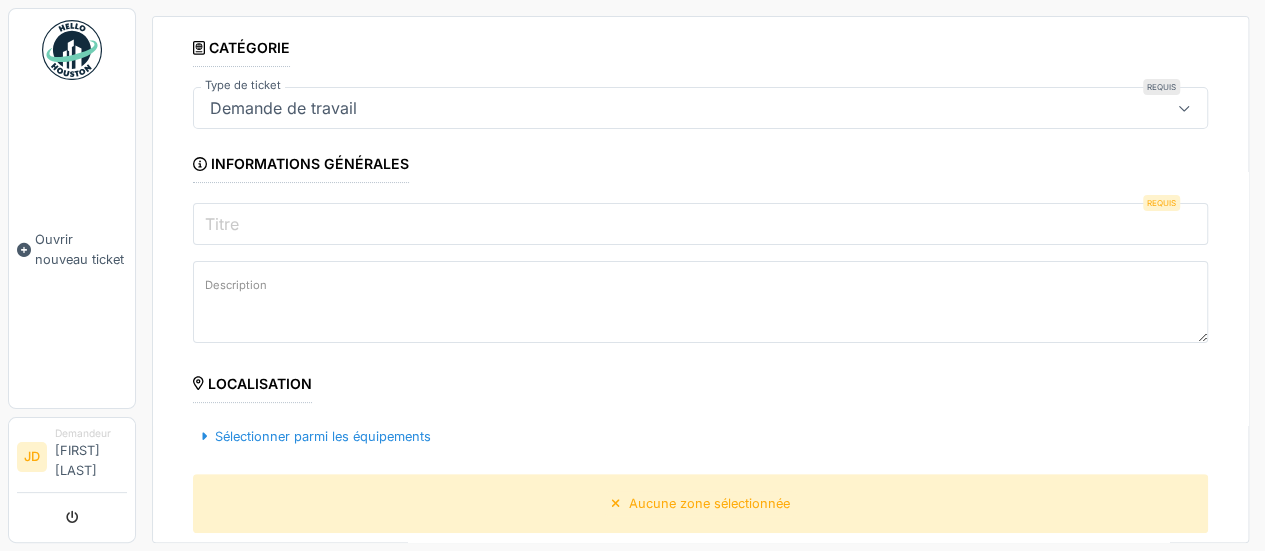click on "Demande de travail" at bounding box center (650, 108) 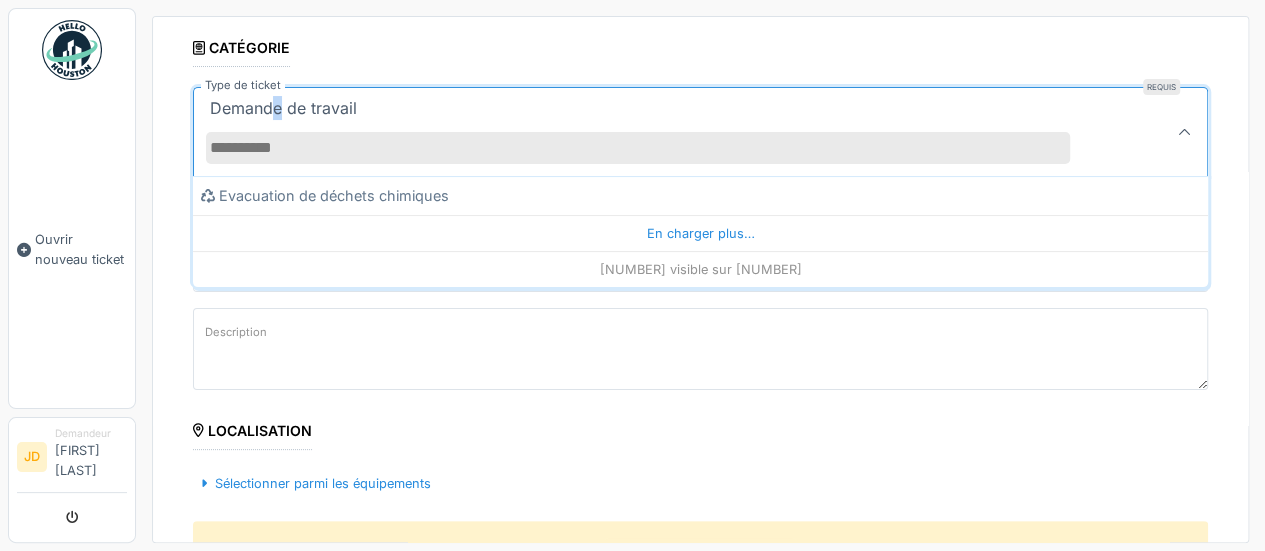 click on "Demande de travail" at bounding box center [283, 108] 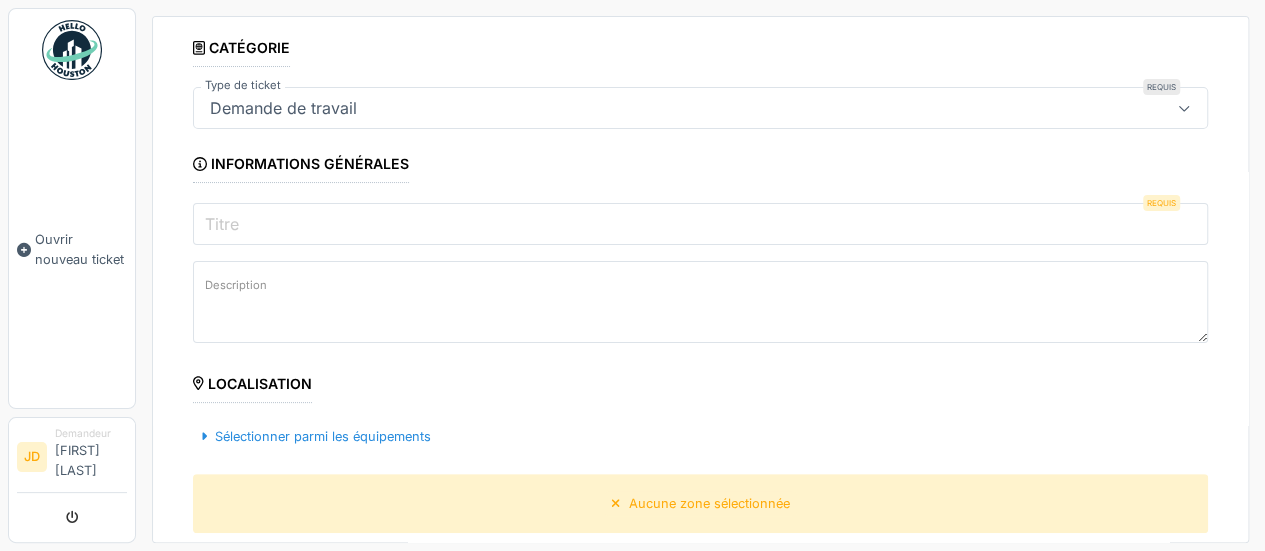 click on "Titre" at bounding box center [700, 224] 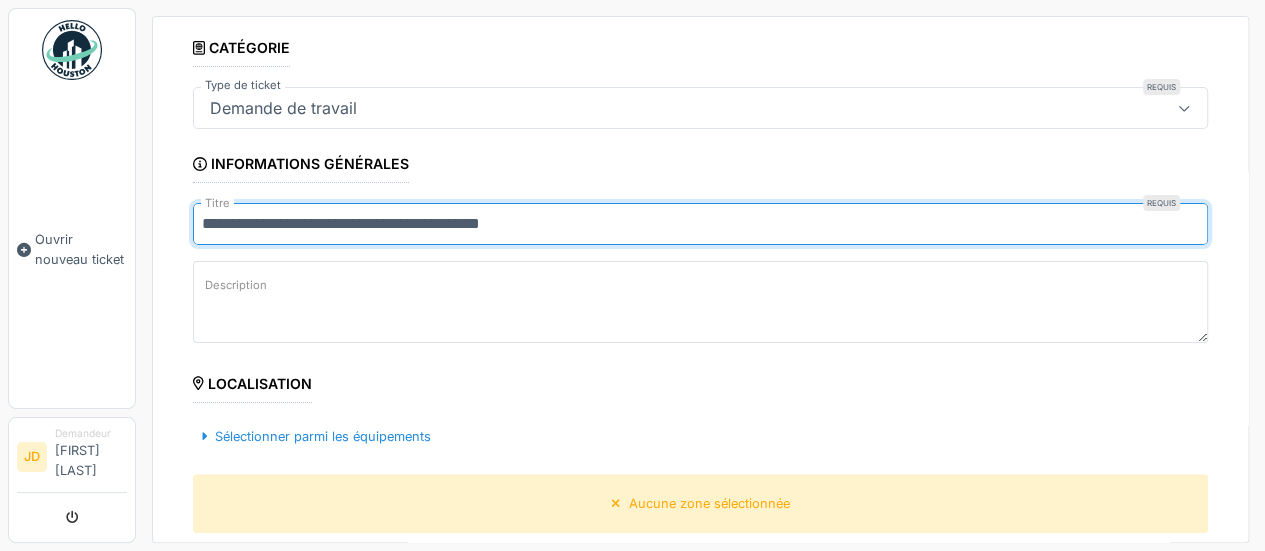 type on "**********" 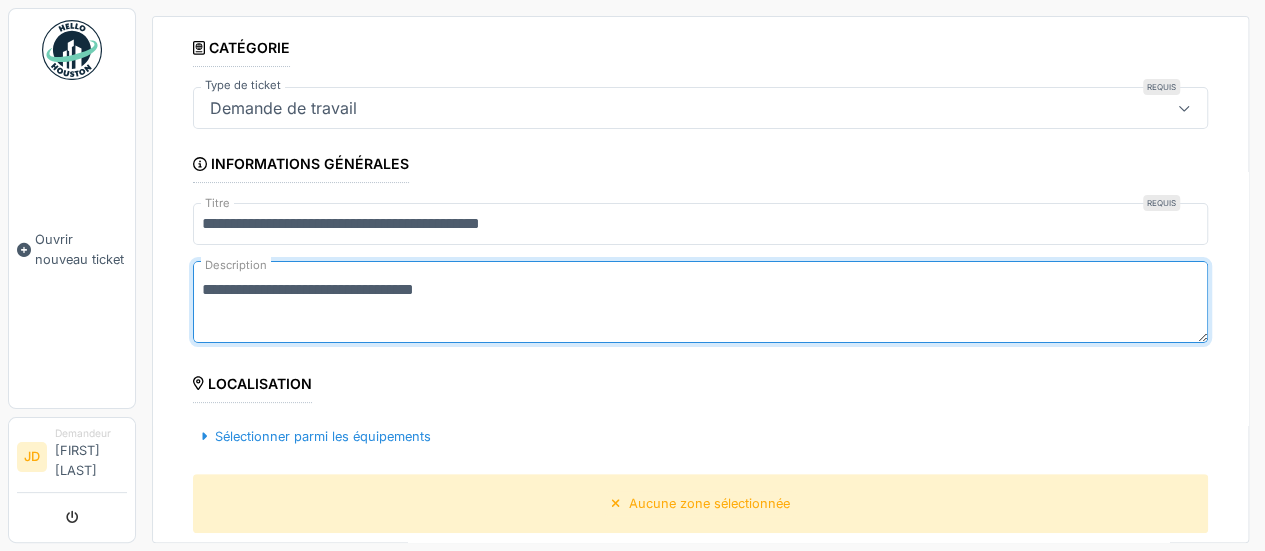 click on "**********" at bounding box center (700, 302) 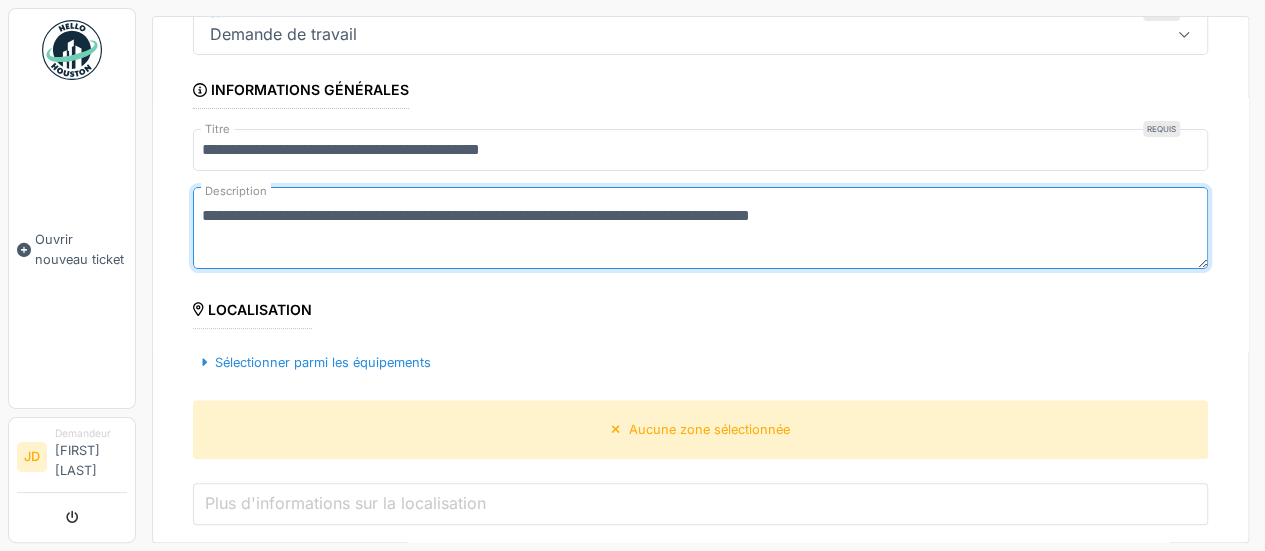 scroll, scrollTop: 200, scrollLeft: 0, axis: vertical 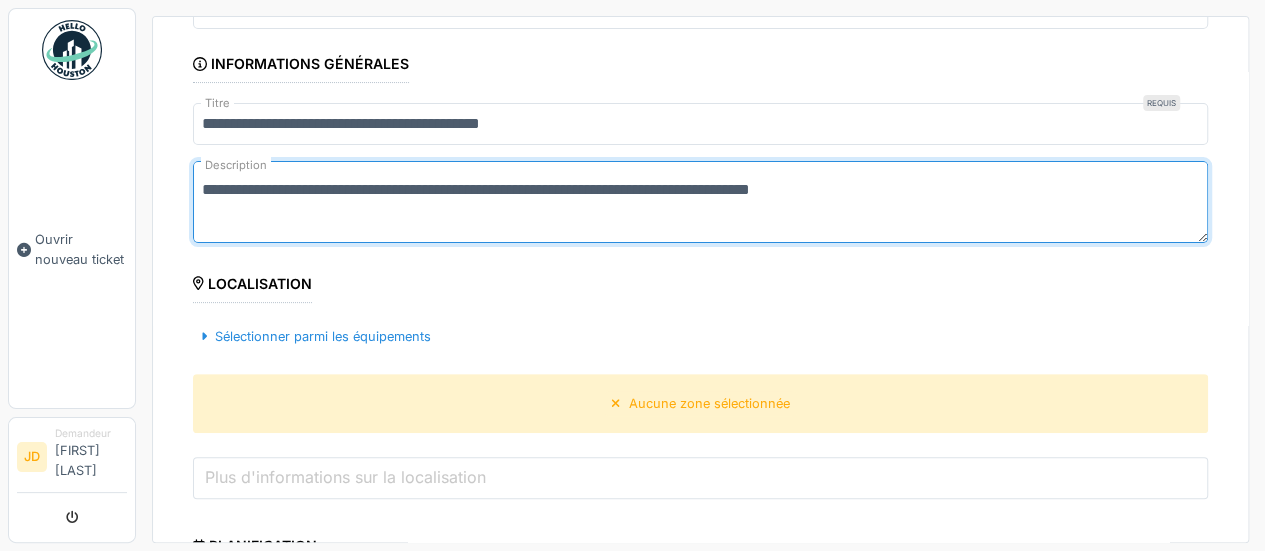 type on "**********" 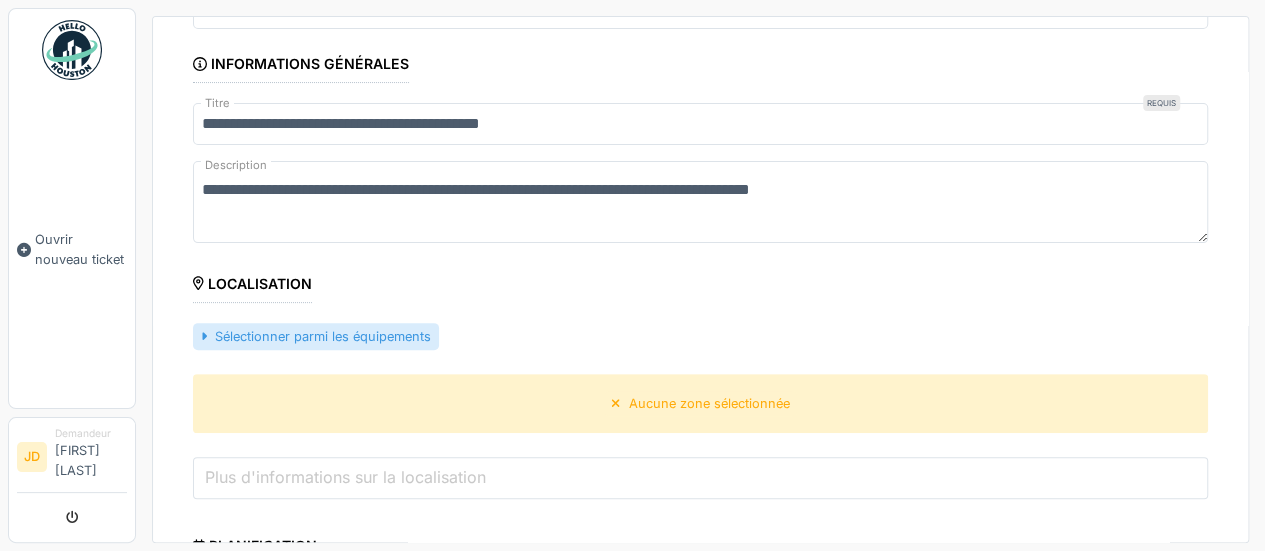 click on "Sélectionner parmi les équipements" at bounding box center (316, 336) 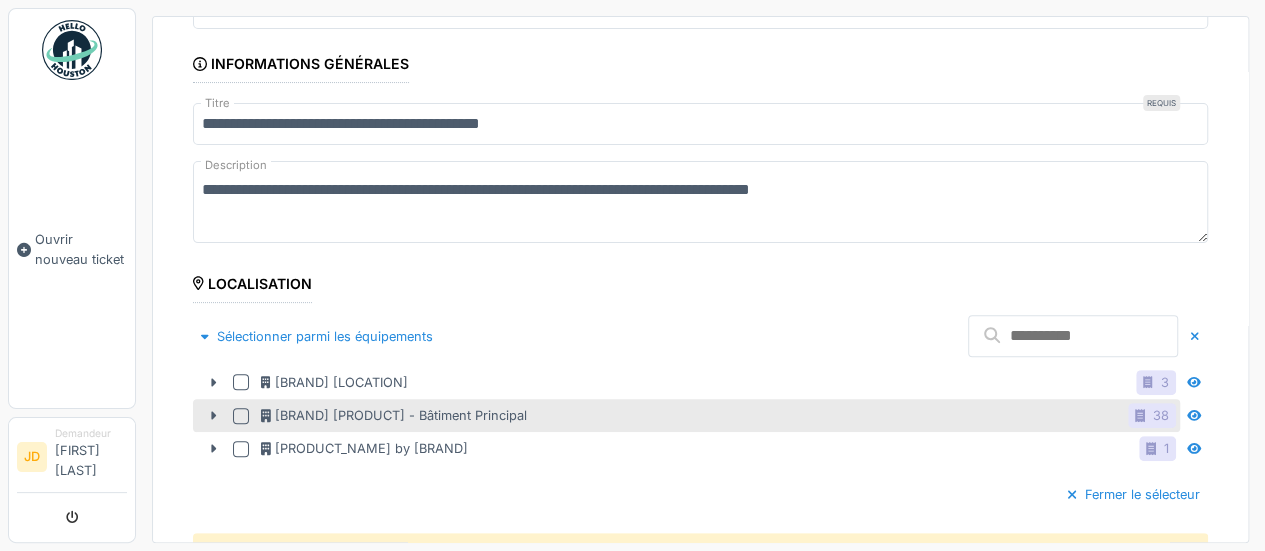 click at bounding box center (241, 382) 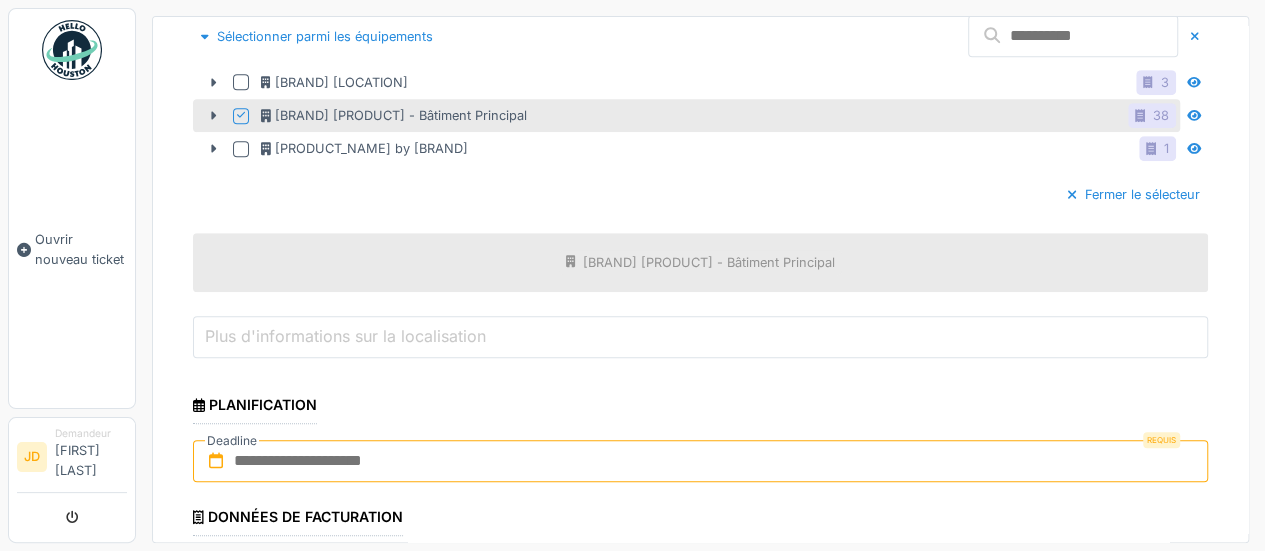 scroll, scrollTop: 600, scrollLeft: 0, axis: vertical 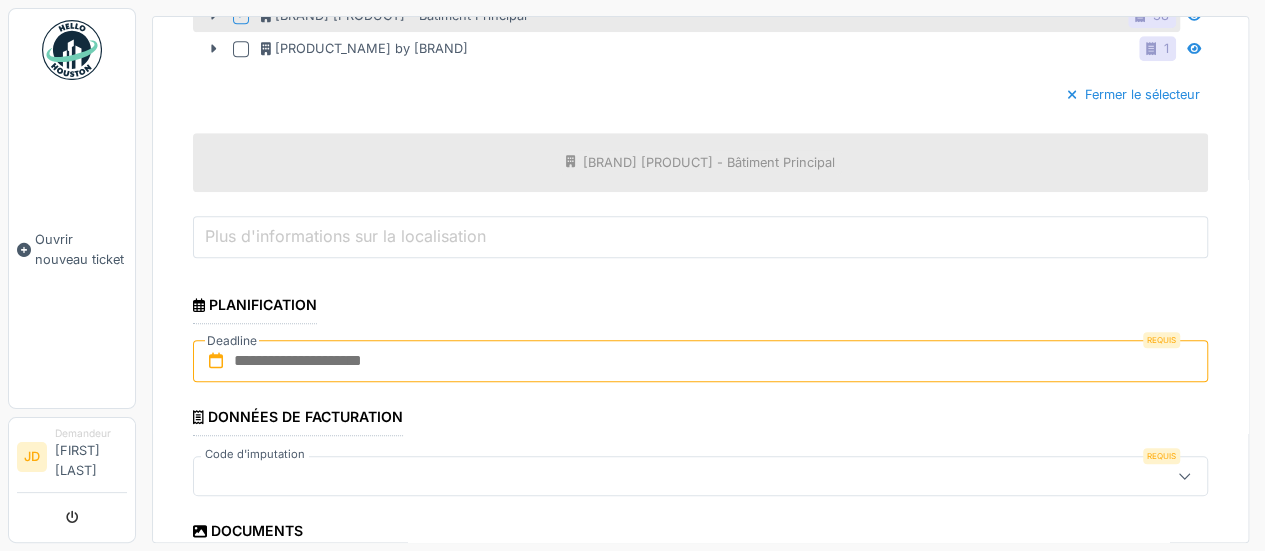 click at bounding box center (216, 360) 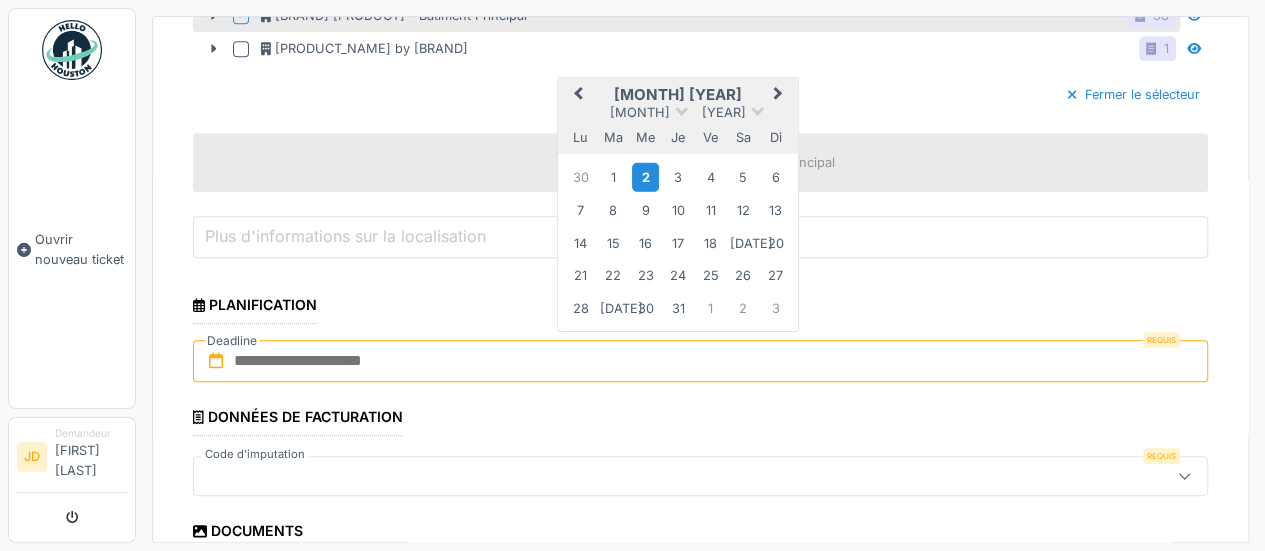 click on "2" at bounding box center [645, 176] 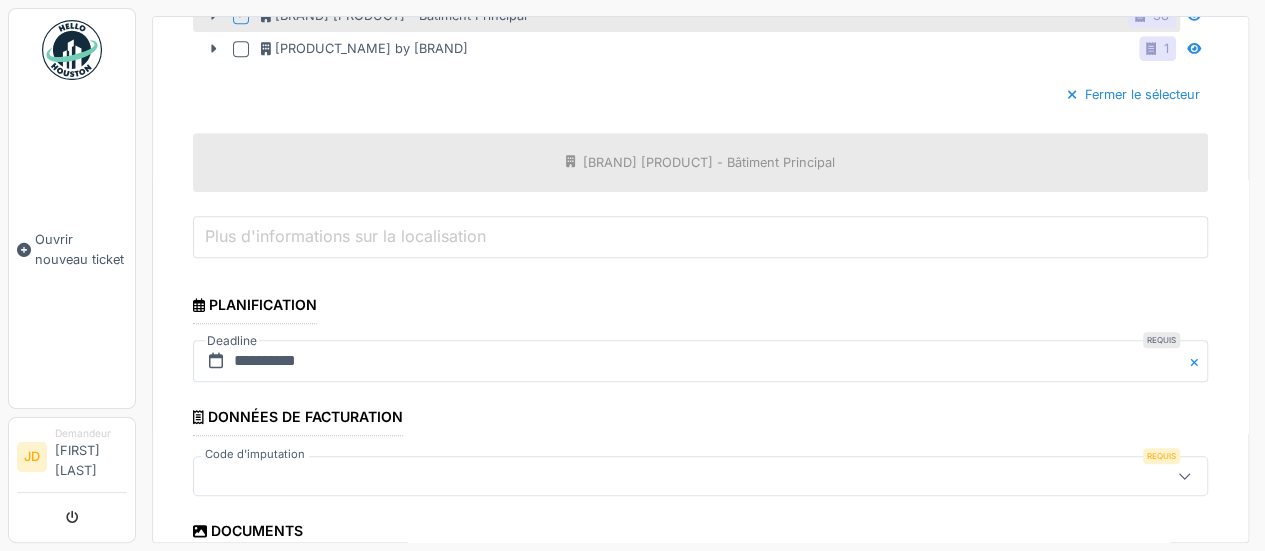 click at bounding box center (650, 476) 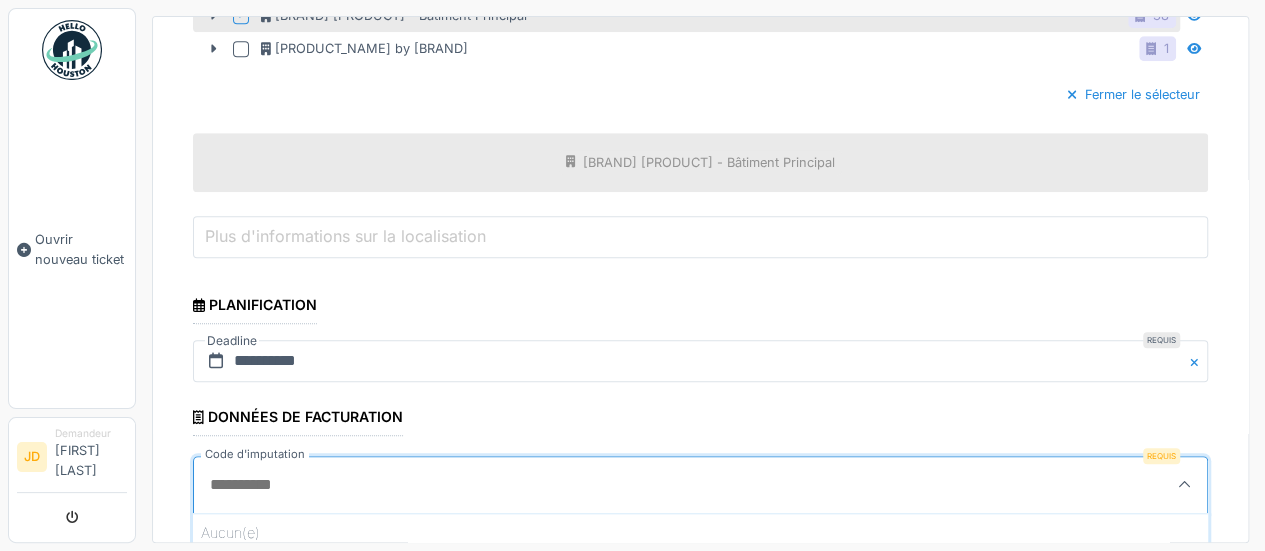 scroll, scrollTop: 4, scrollLeft: 0, axis: vertical 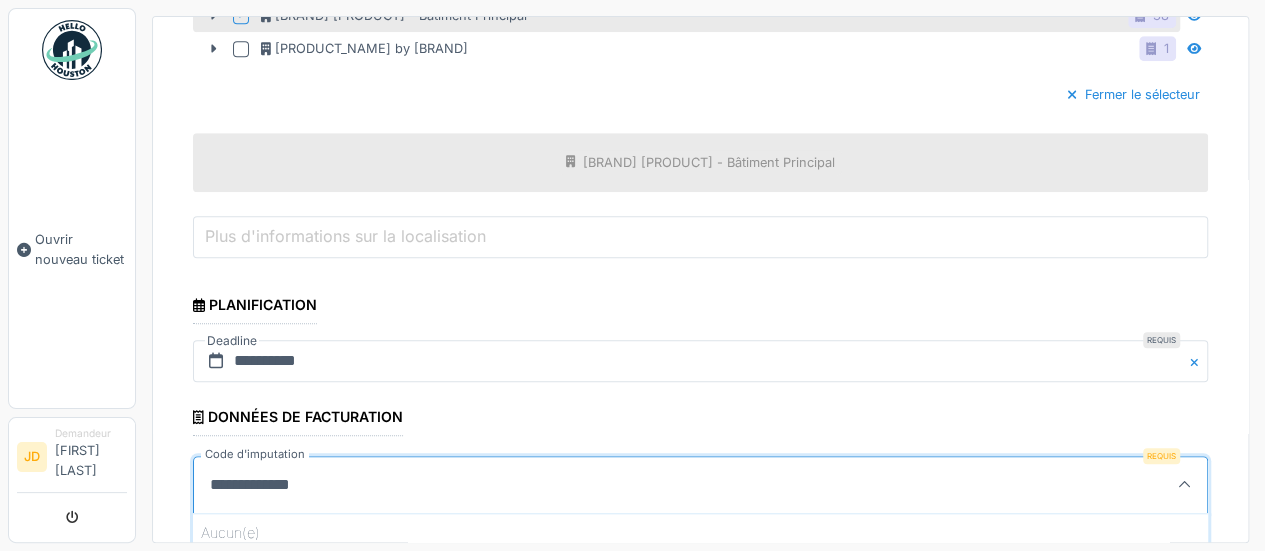 click on "**********" at bounding box center (638, 485) 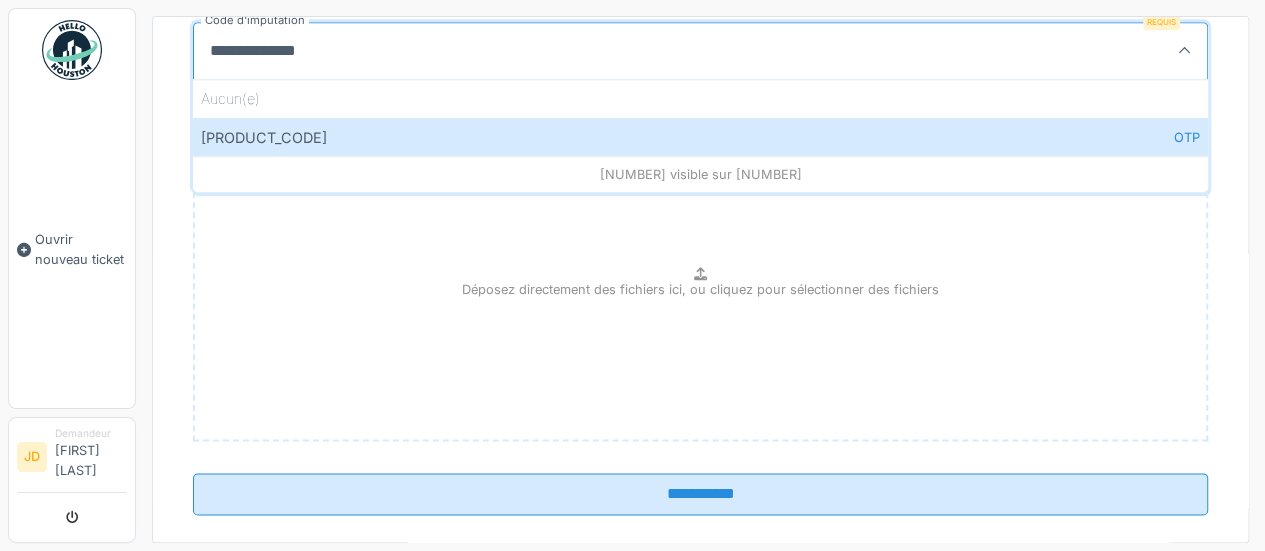 scroll, scrollTop: 1052, scrollLeft: 0, axis: vertical 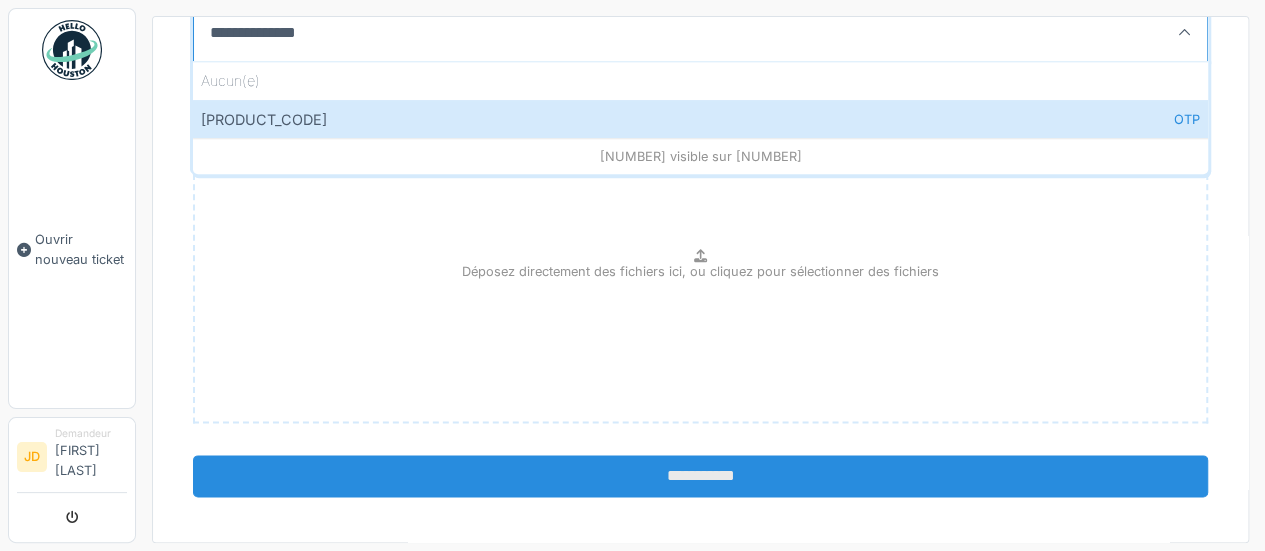 type on "**********" 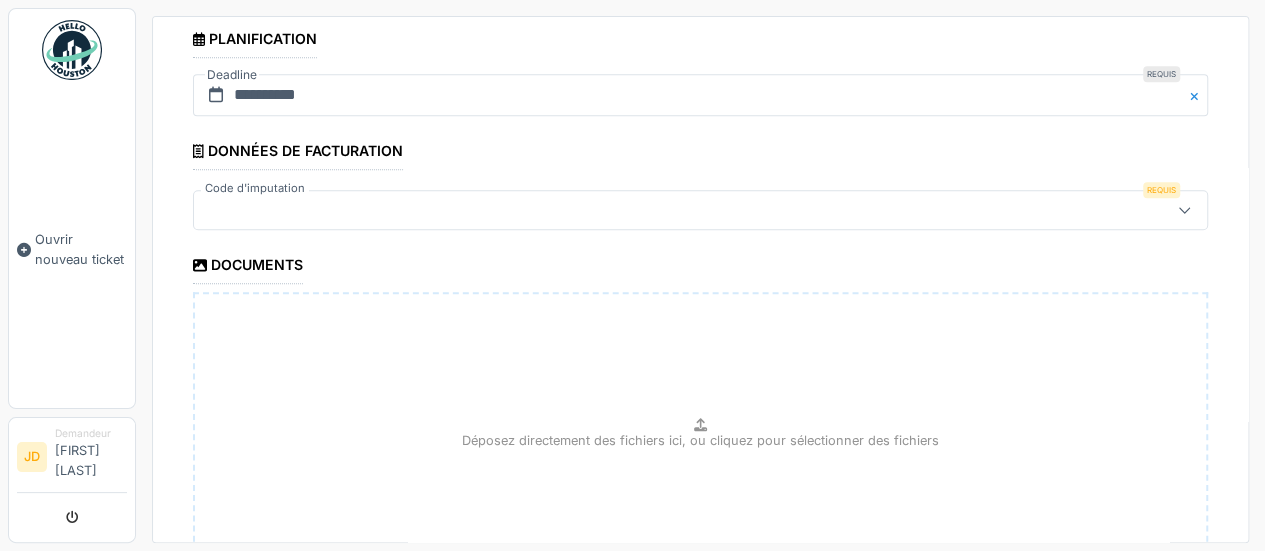 scroll, scrollTop: 736, scrollLeft: 0, axis: vertical 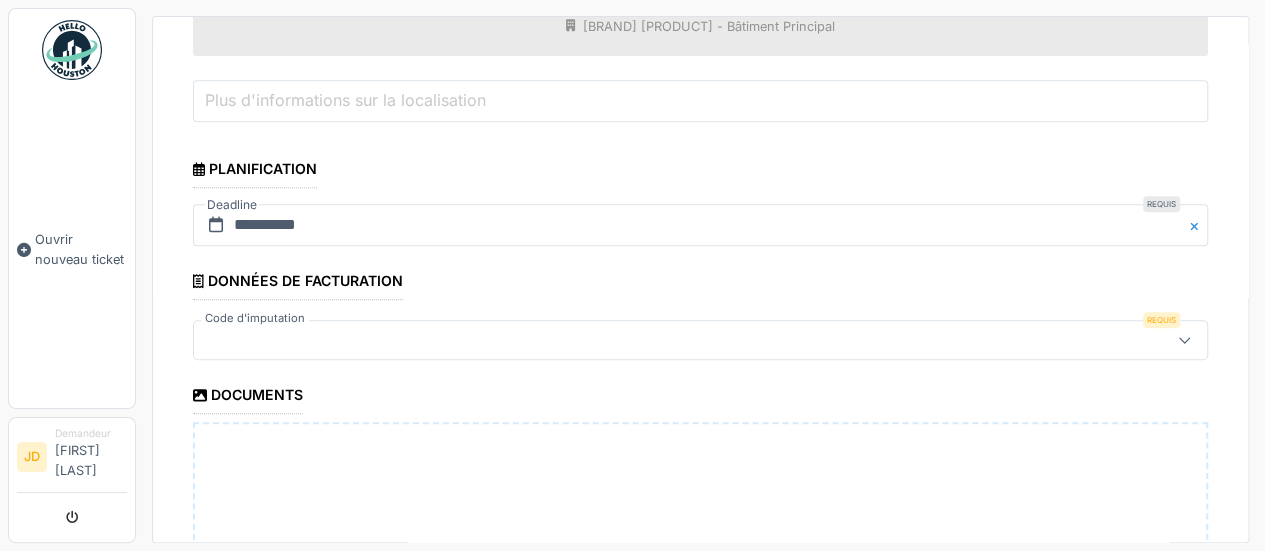 click at bounding box center (650, 340) 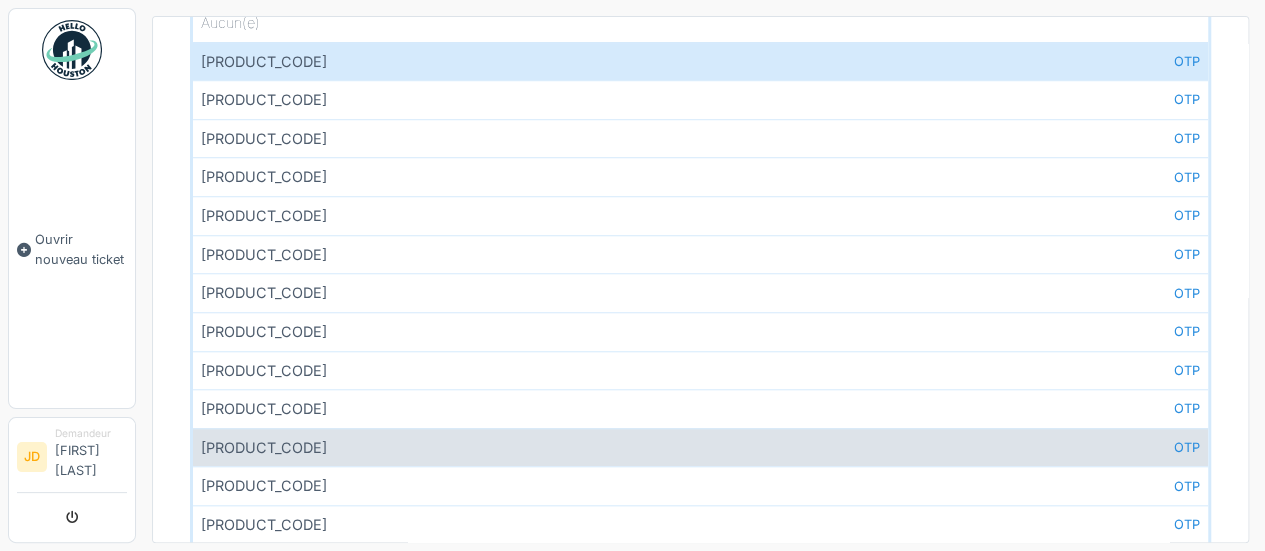 scroll, scrollTop: 384, scrollLeft: 0, axis: vertical 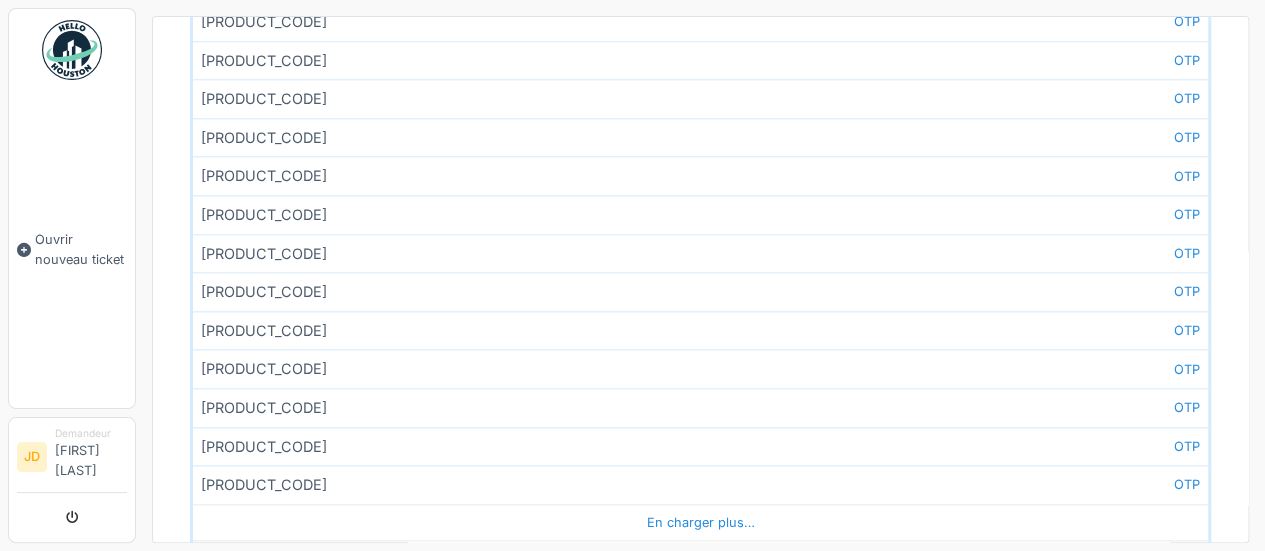click on "01.FBE92.05.96   OTP" at bounding box center [700, 407] 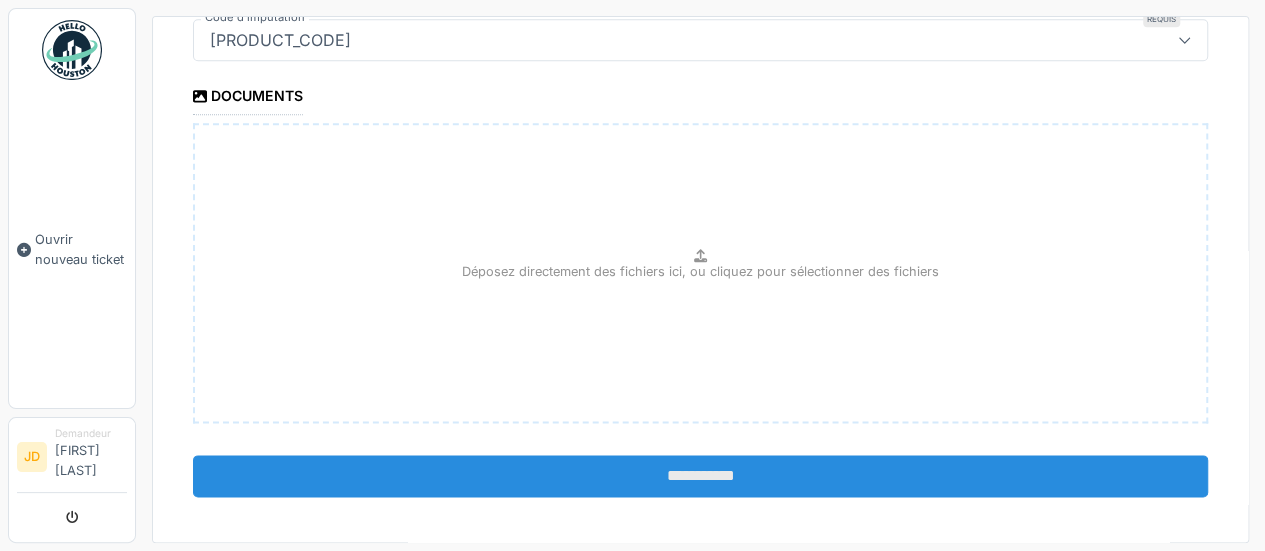 click on "**********" at bounding box center (700, 476) 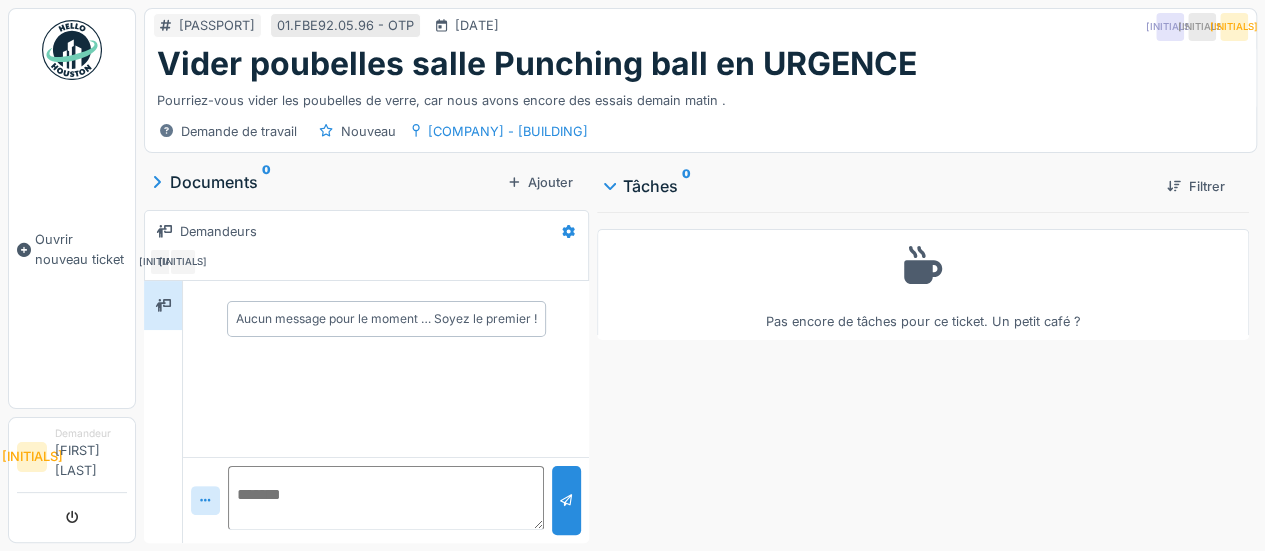 scroll, scrollTop: 0, scrollLeft: 0, axis: both 